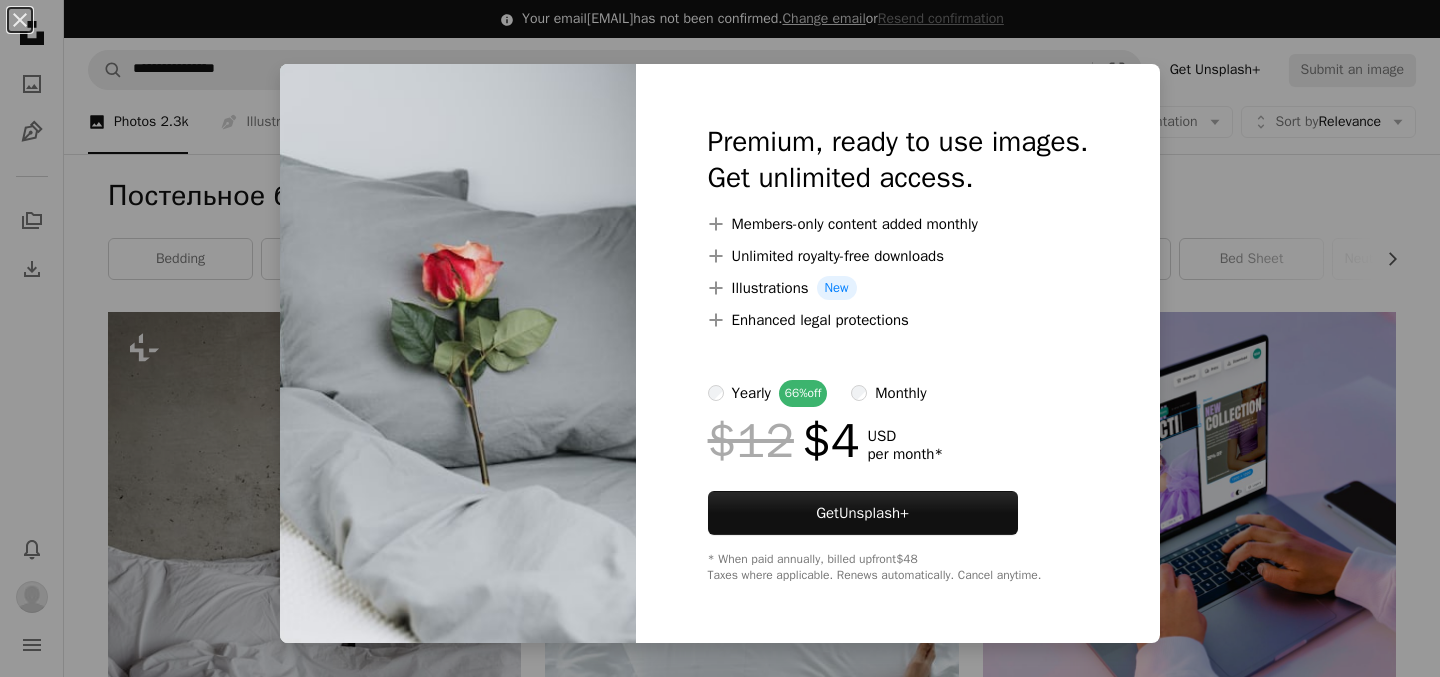 scroll, scrollTop: 37053, scrollLeft: 0, axis: vertical 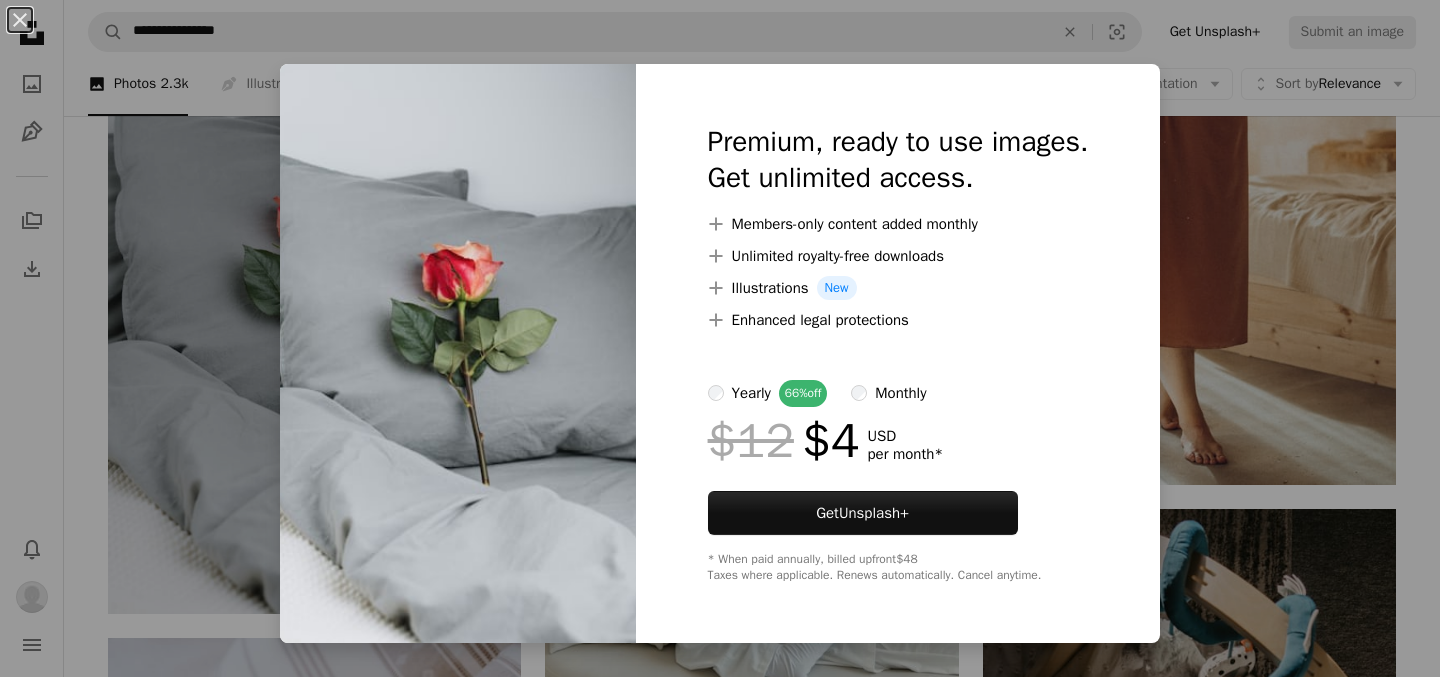click on "An X shape Premium, ready to use images. Get unlimited access. A plus sign Members-only content added monthly A plus sign Unlimited royalty-free downloads A plus sign Illustrations  New A plus sign Enhanced legal protections yearly 66%  off monthly $12   $4 USD per month * Get  Unsplash+ * When paid annually, billed upfront  $48 Taxes where applicable. Renews automatically. Cancel anytime." at bounding box center (720, 338) 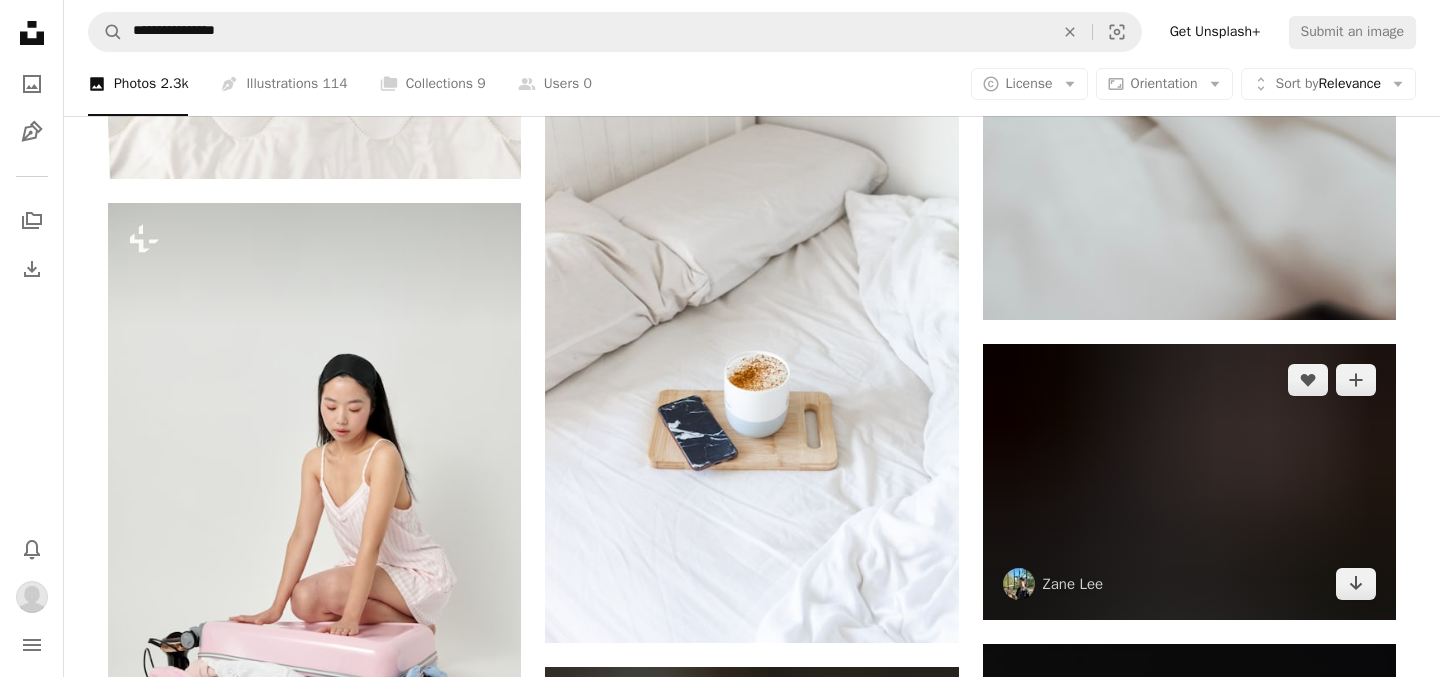 scroll, scrollTop: 41861, scrollLeft: 0, axis: vertical 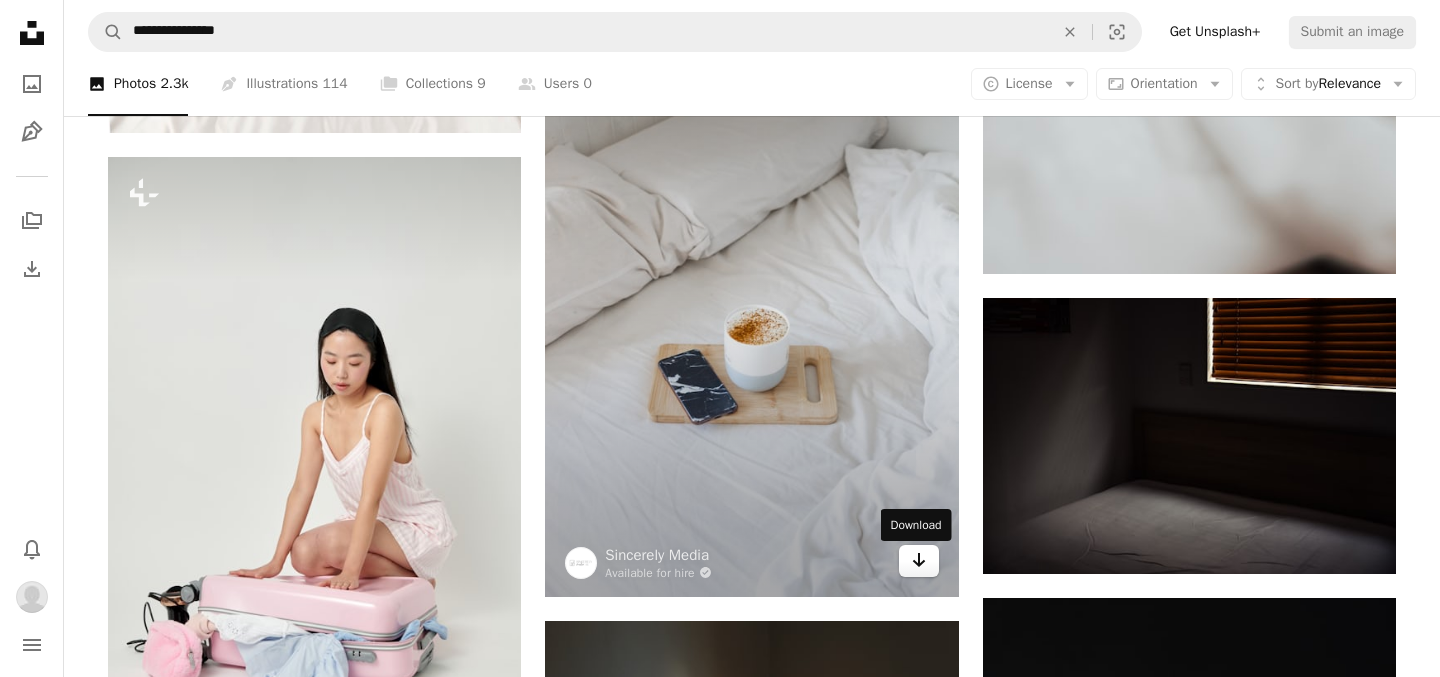 click on "Arrow pointing down" 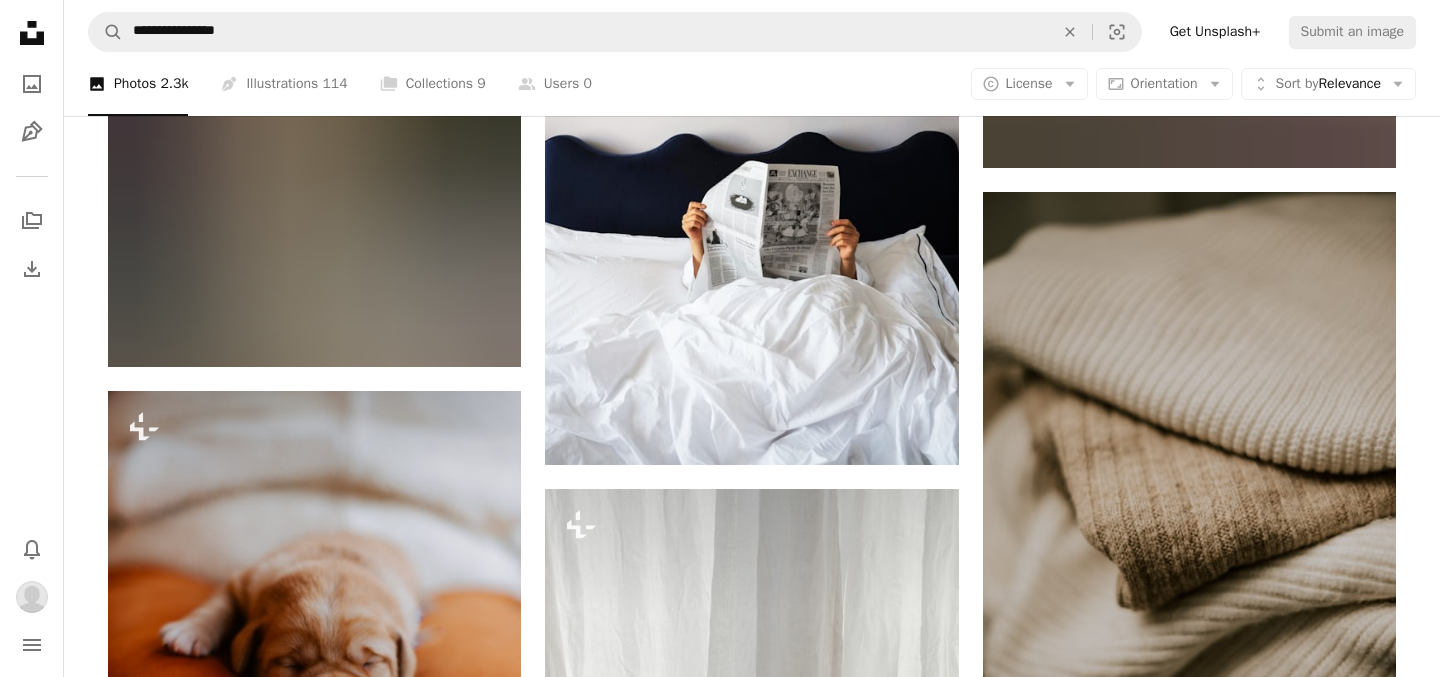 scroll, scrollTop: 45604, scrollLeft: 0, axis: vertical 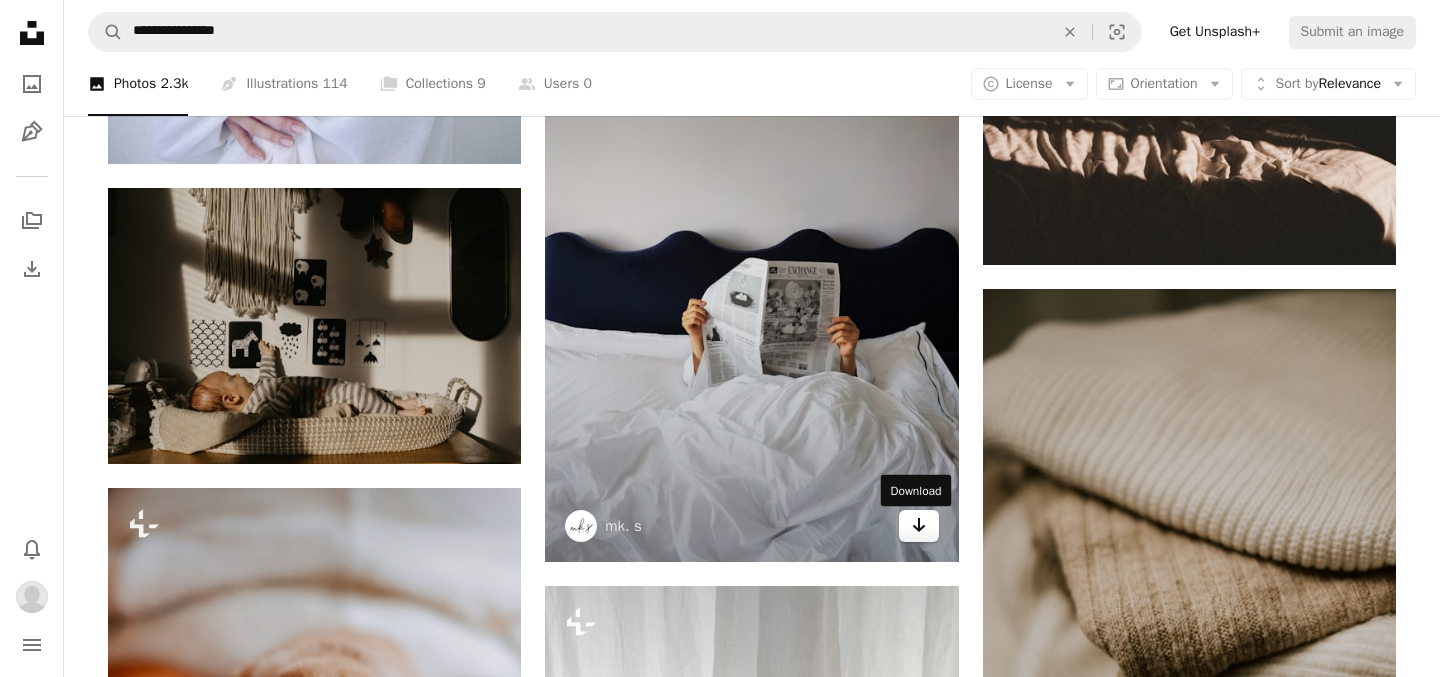 click on "Arrow pointing down" at bounding box center (919, 526) 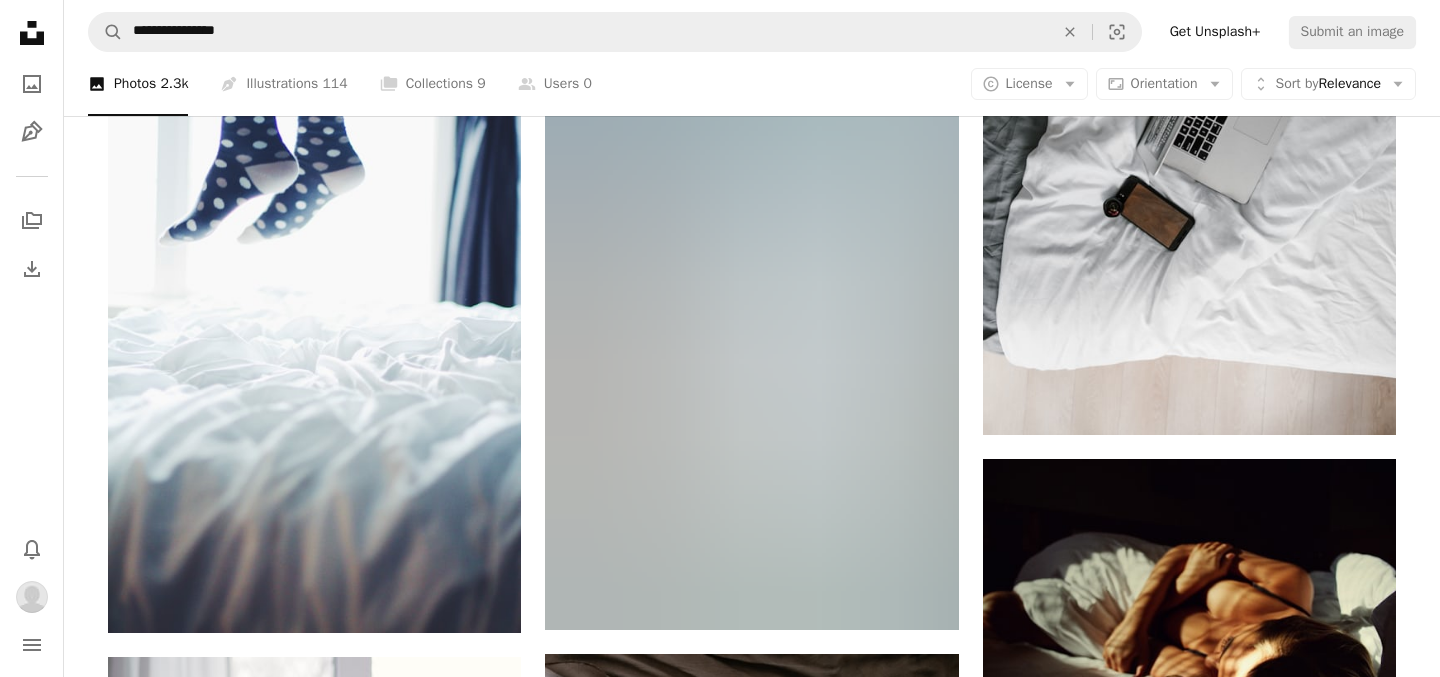 scroll, scrollTop: 47364, scrollLeft: 0, axis: vertical 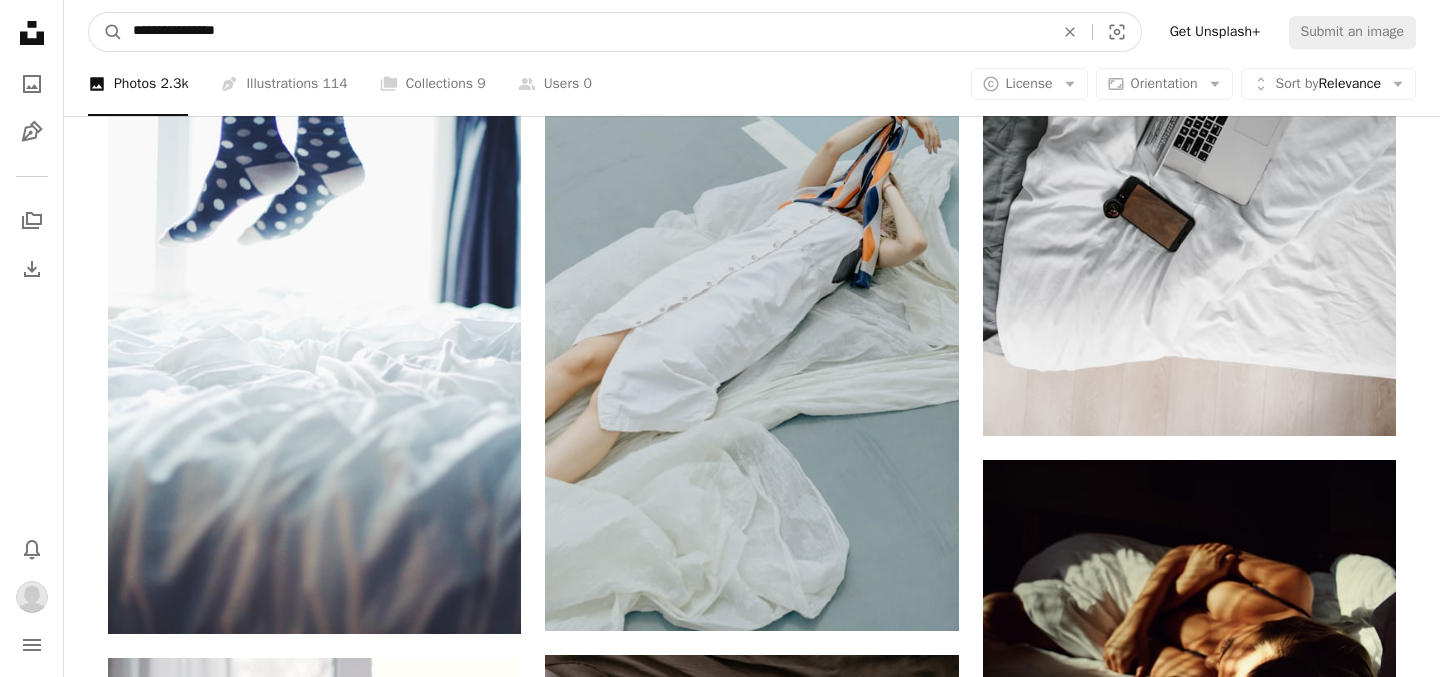 click on "**********" at bounding box center [585, 32] 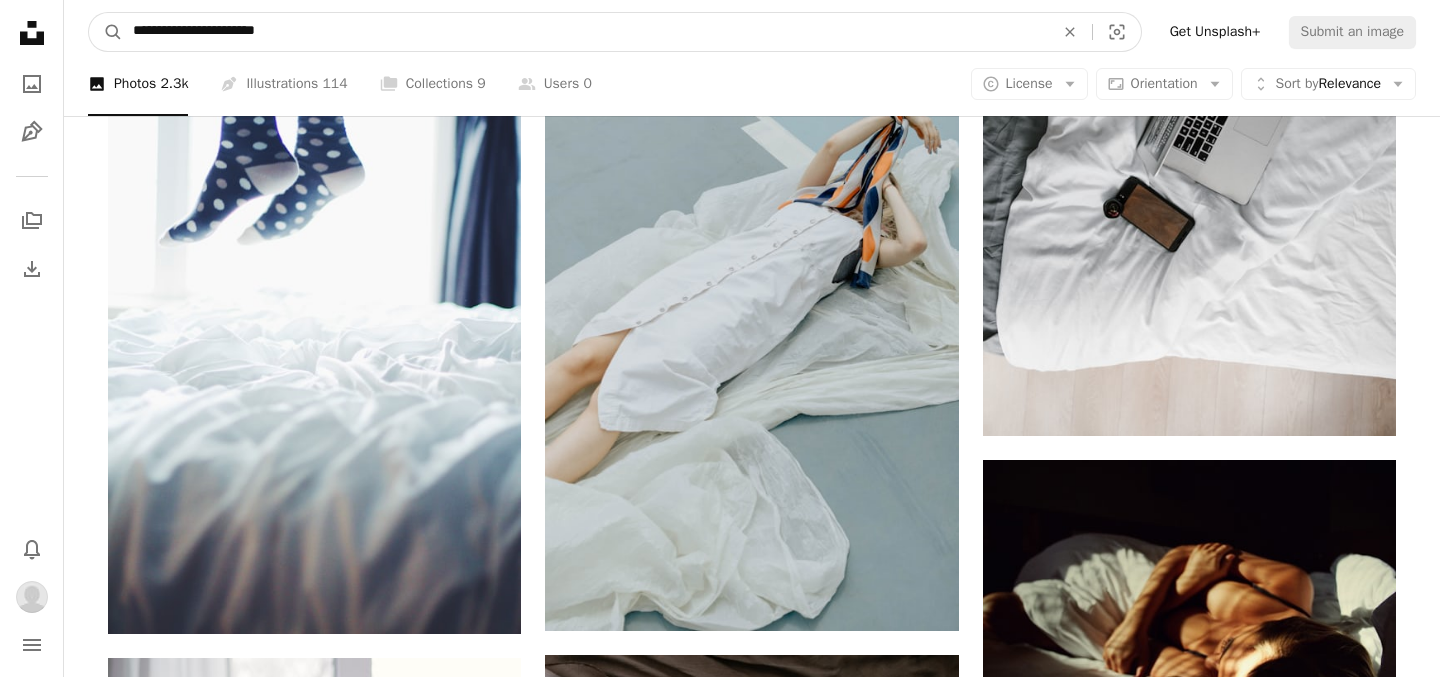 type on "**********" 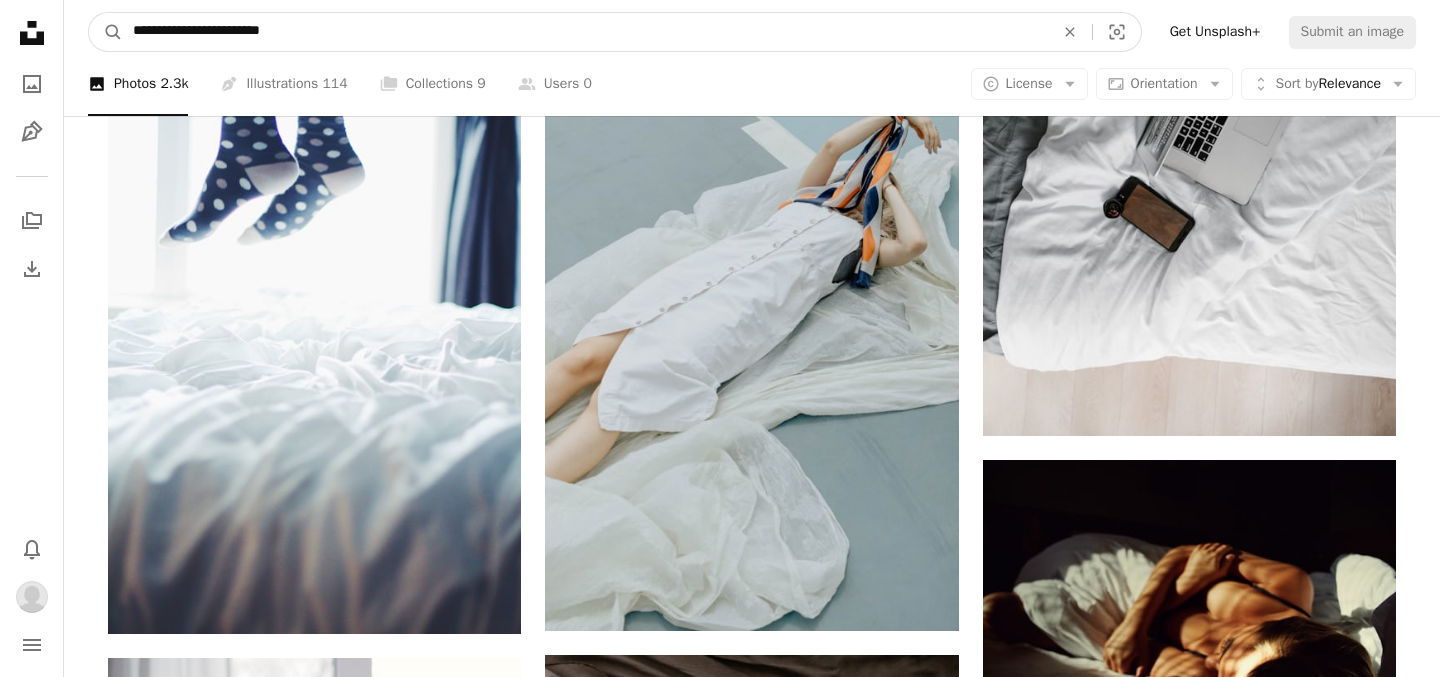 click on "A magnifying glass" at bounding box center [106, 32] 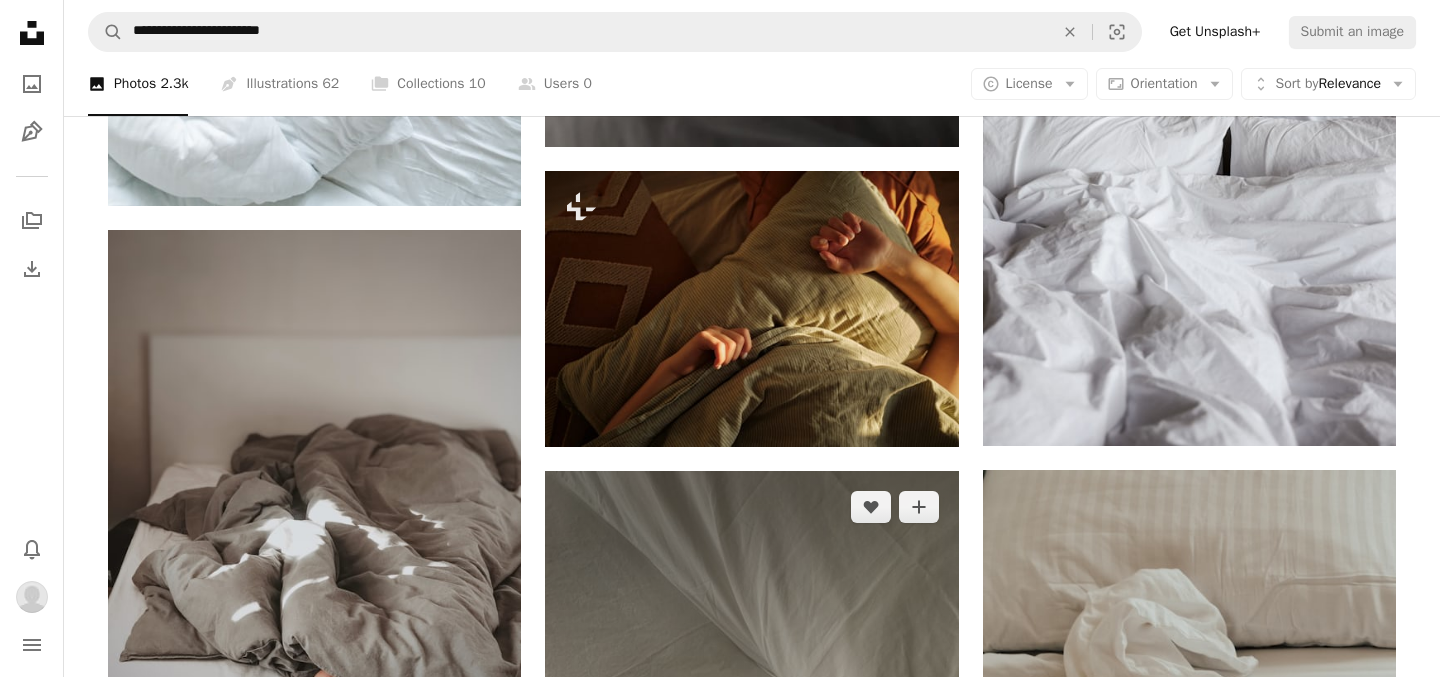 scroll, scrollTop: 1924, scrollLeft: 0, axis: vertical 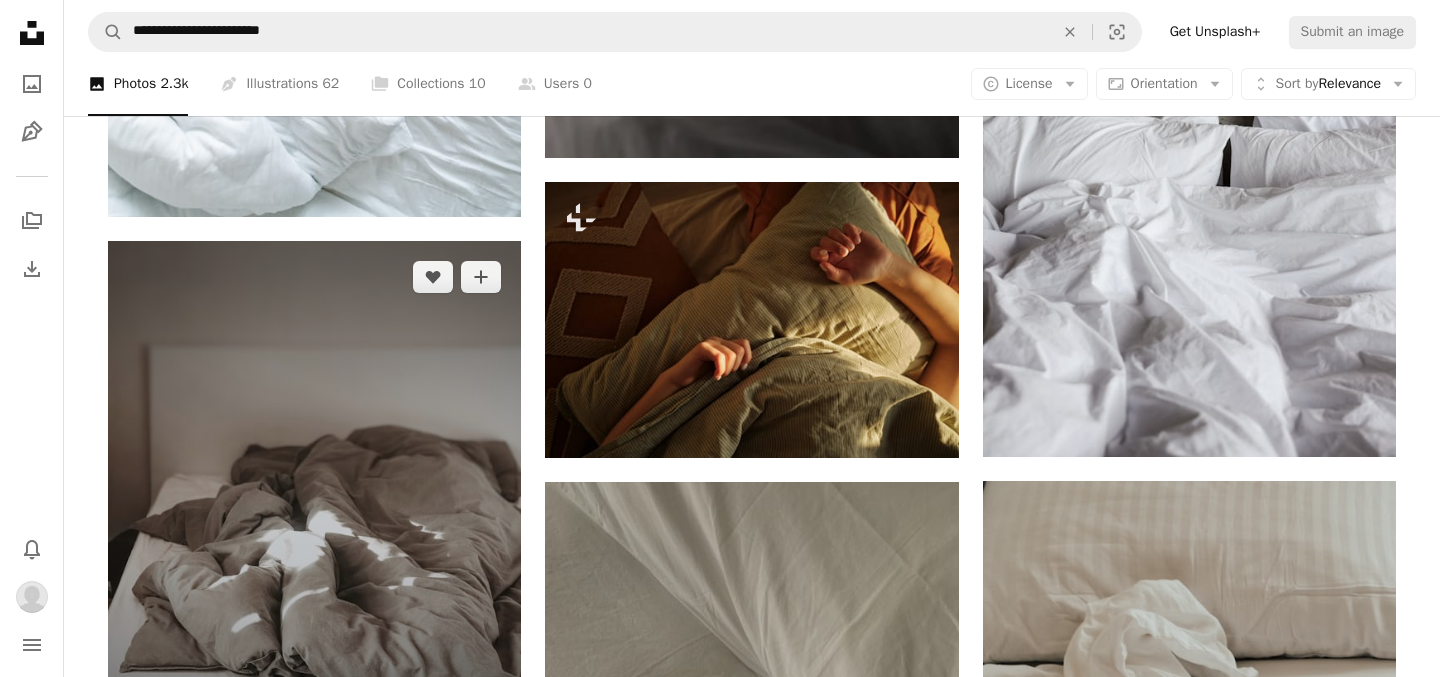 click at bounding box center [314, 509] 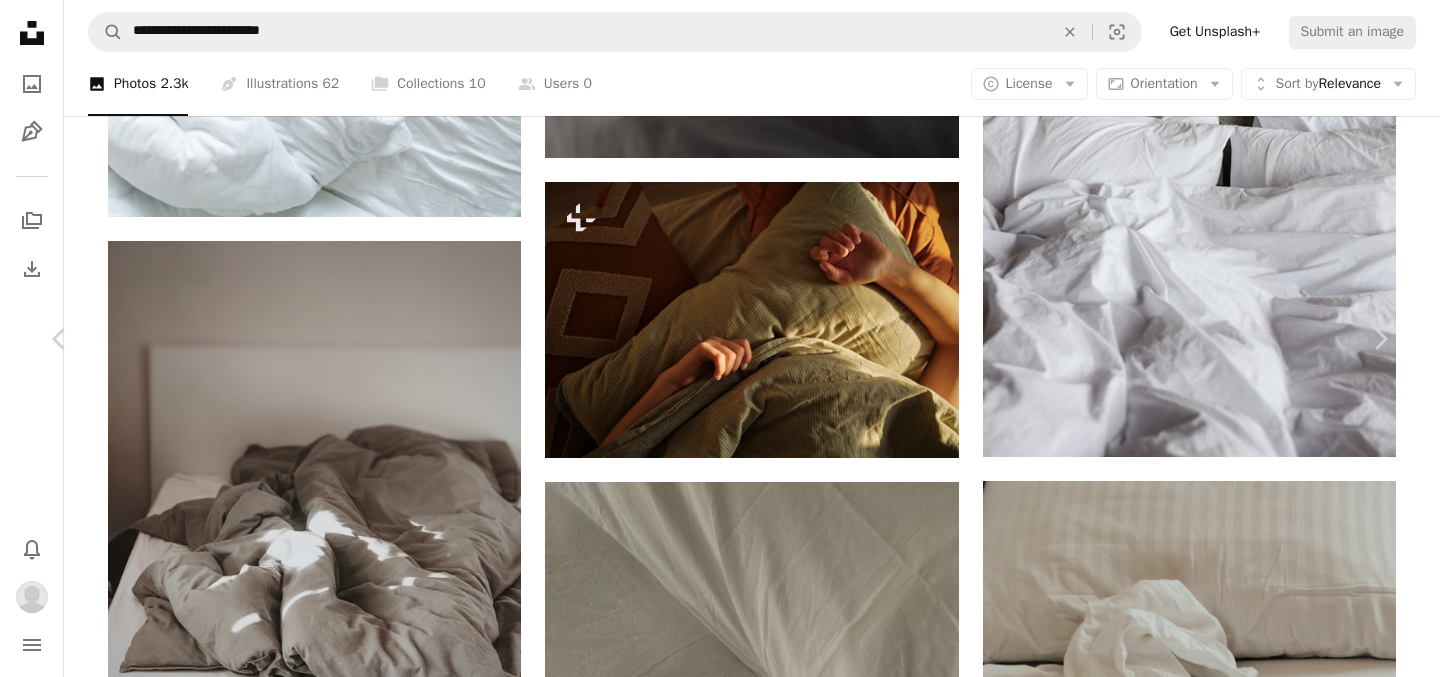 scroll, scrollTop: 60, scrollLeft: 0, axis: vertical 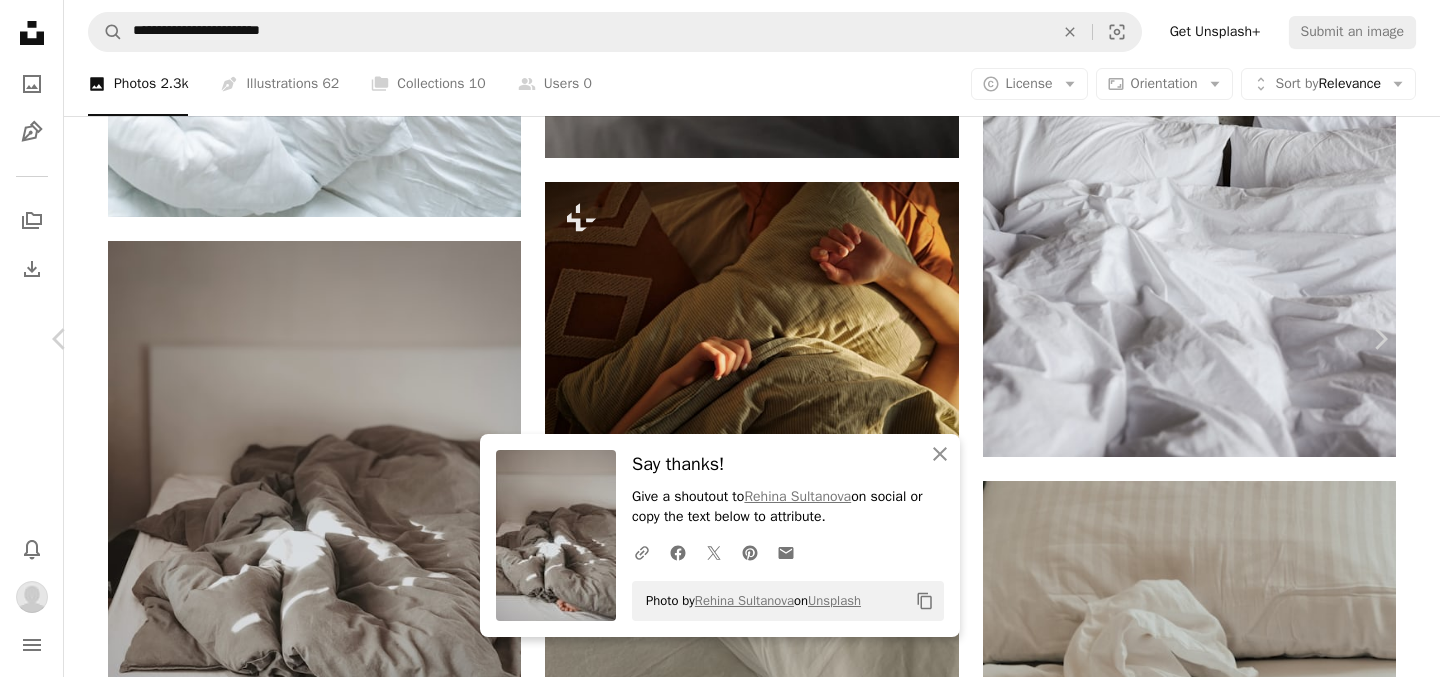 click on "Photo by [FIRST] [LAST] on Unsplash" at bounding box center (720, 6738) 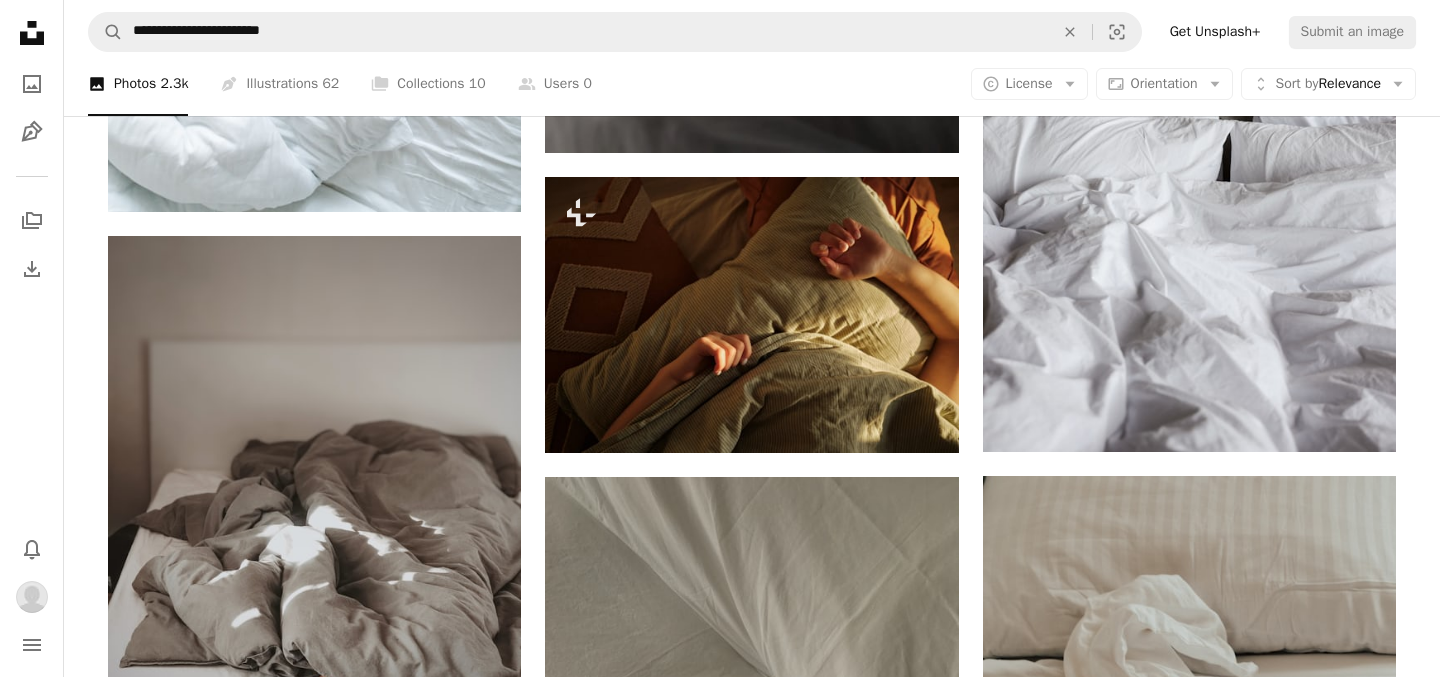 scroll, scrollTop: 1975, scrollLeft: 0, axis: vertical 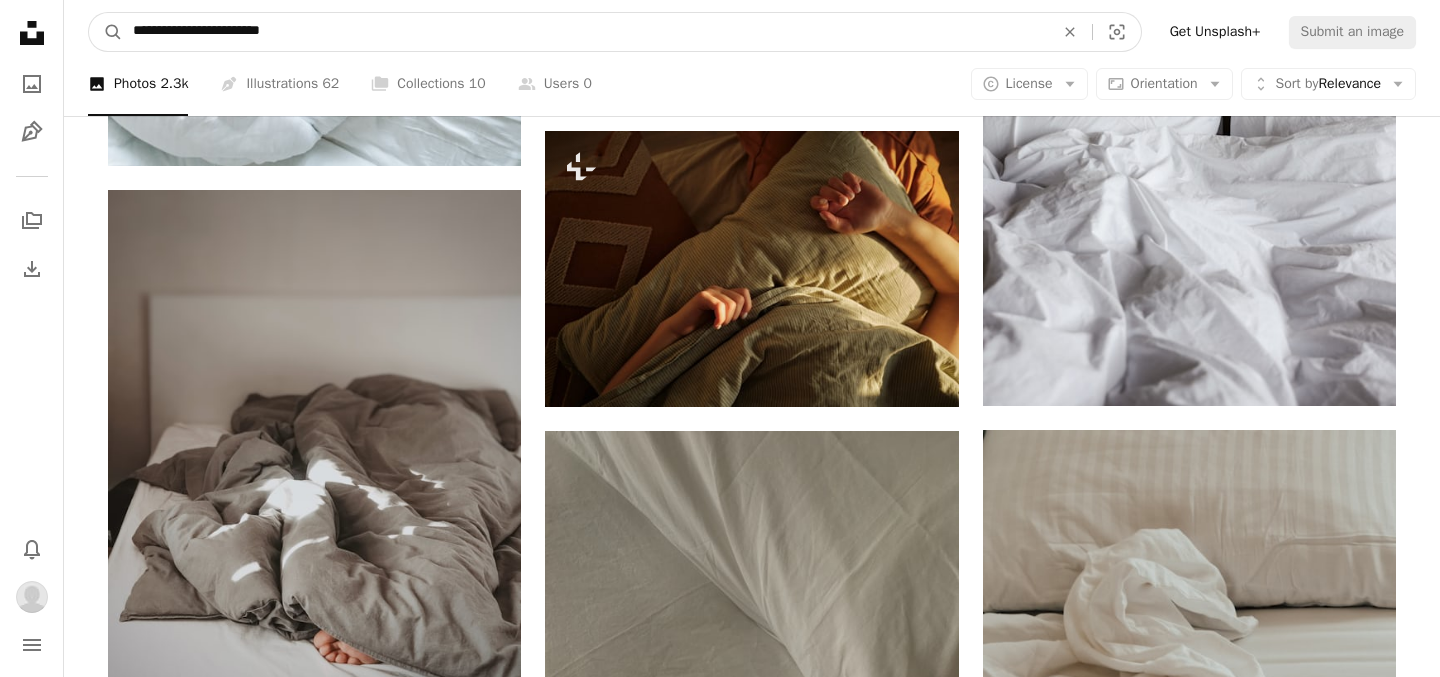 click on "**********" at bounding box center [585, 32] 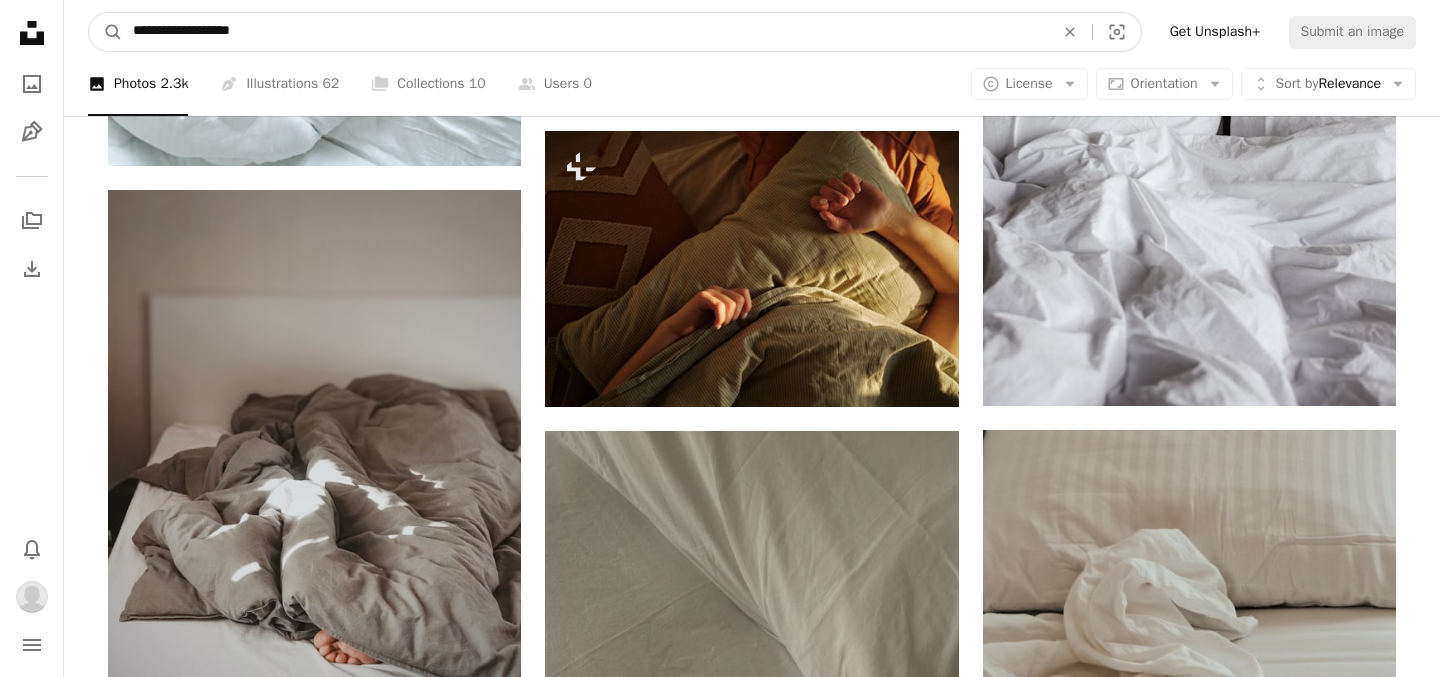 type on "**********" 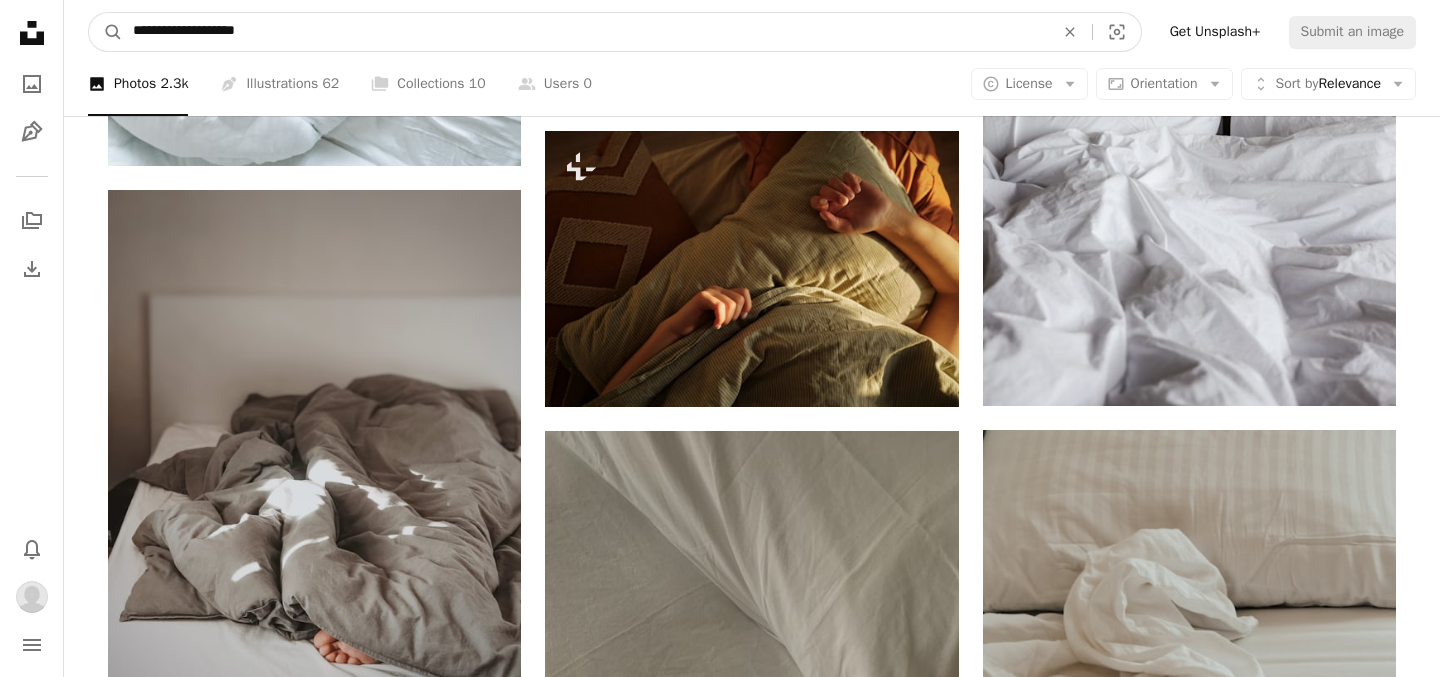 click on "A magnifying glass" at bounding box center (106, 32) 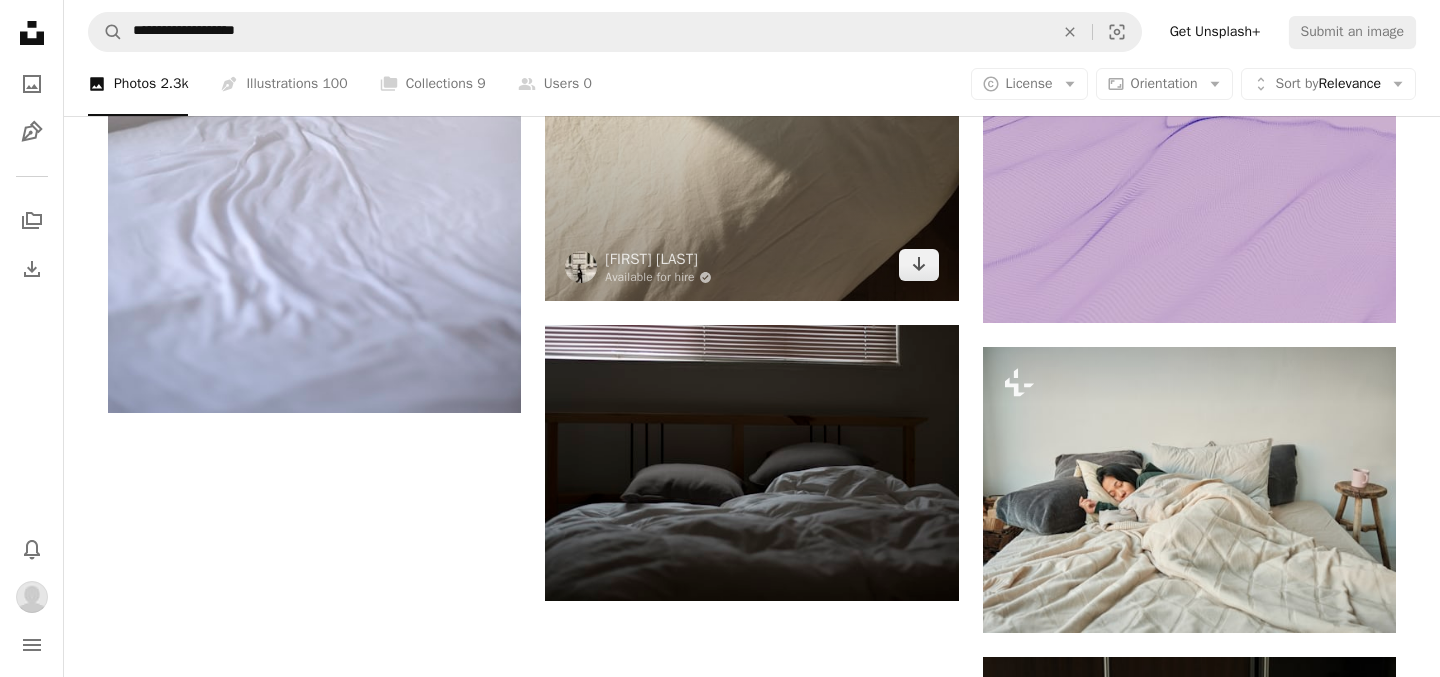 scroll, scrollTop: 2785, scrollLeft: 0, axis: vertical 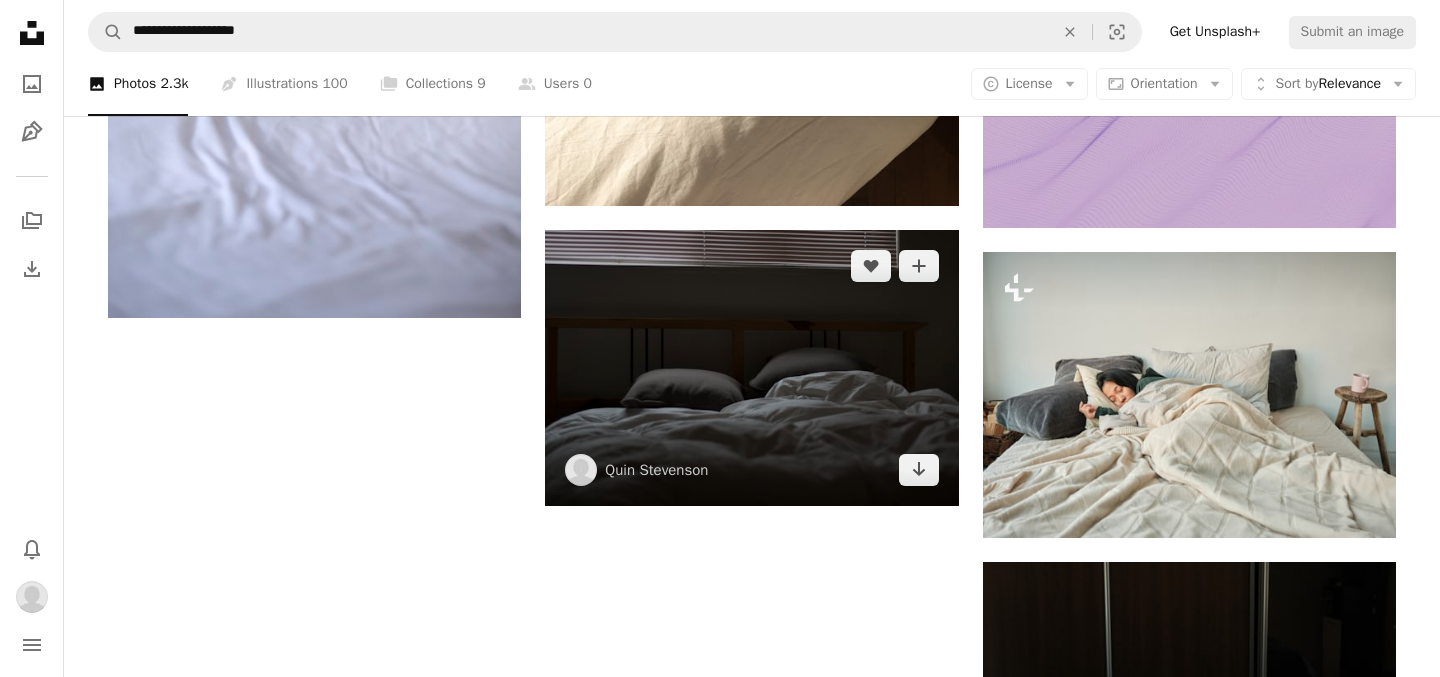click at bounding box center [751, 367] 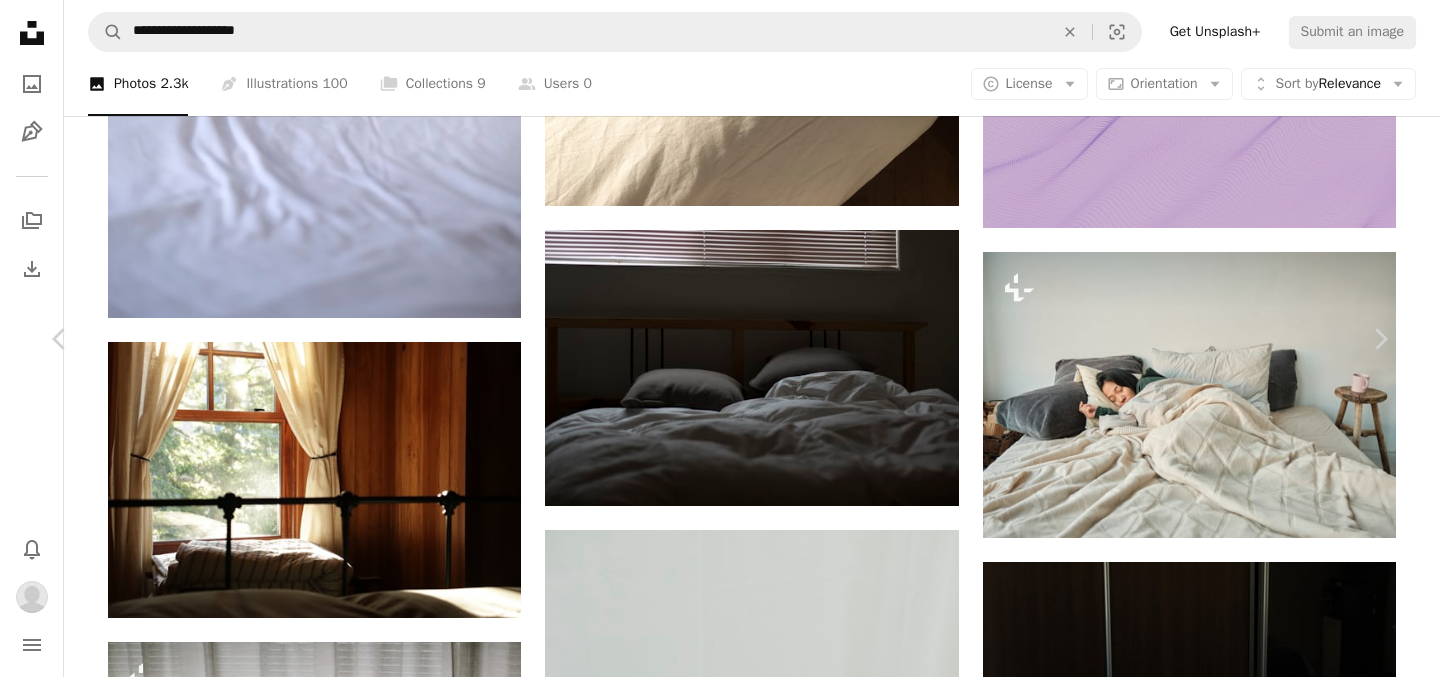 click on "Photo by [FIRST] [LAST] on Unsplash" at bounding box center [720, 5751] 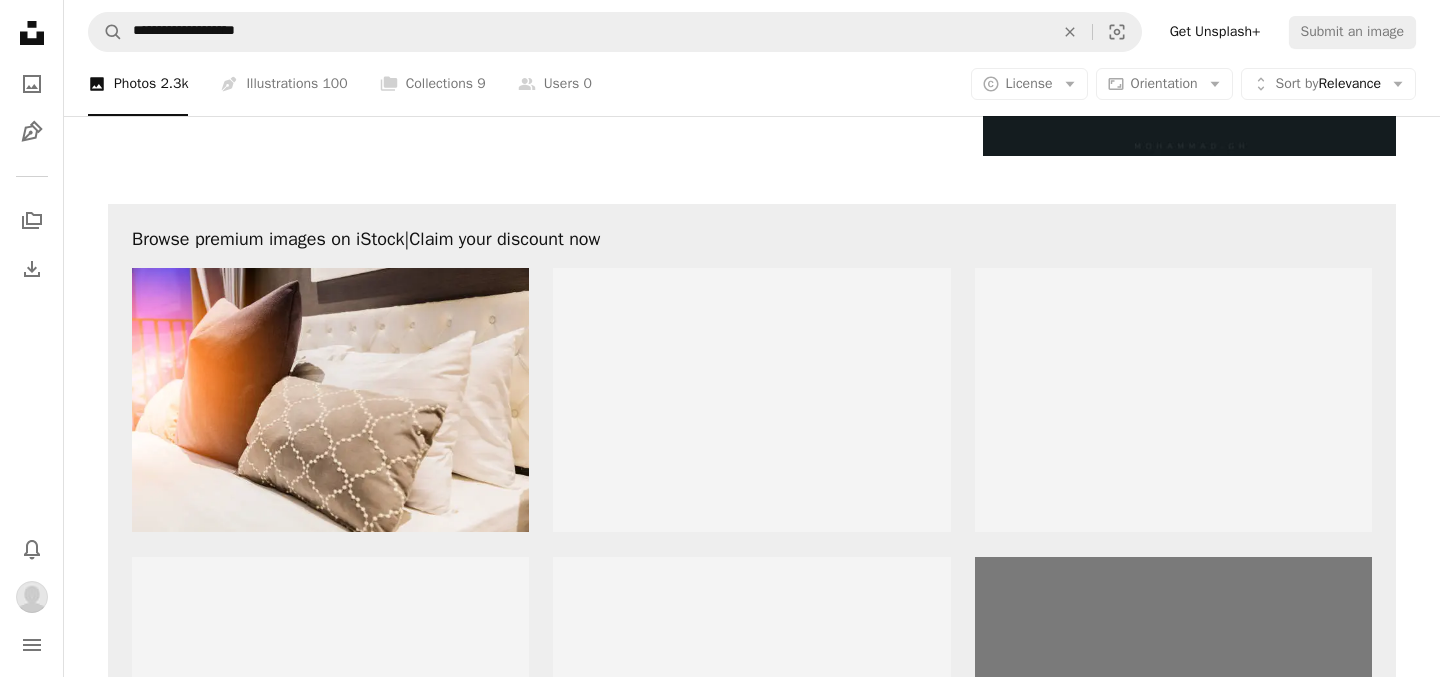 scroll, scrollTop: 6993, scrollLeft: 0, axis: vertical 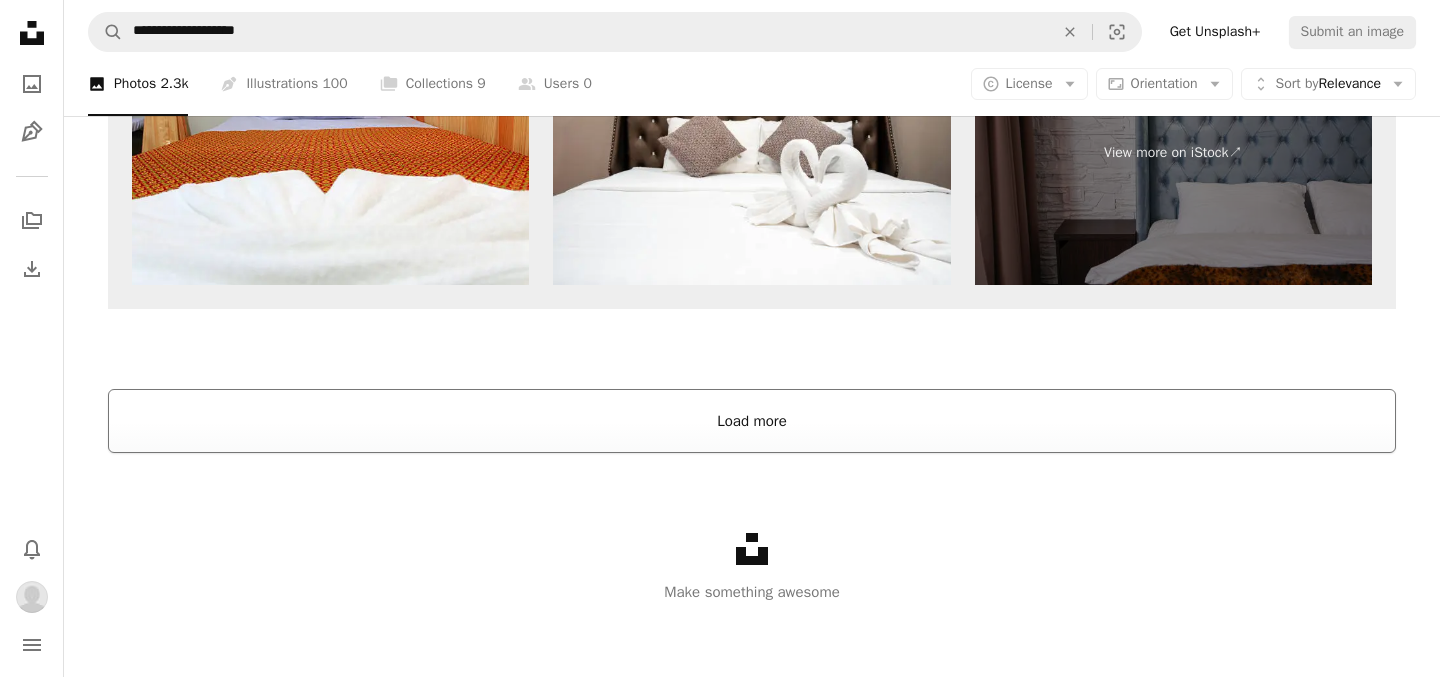 click on "Load more" at bounding box center [752, 421] 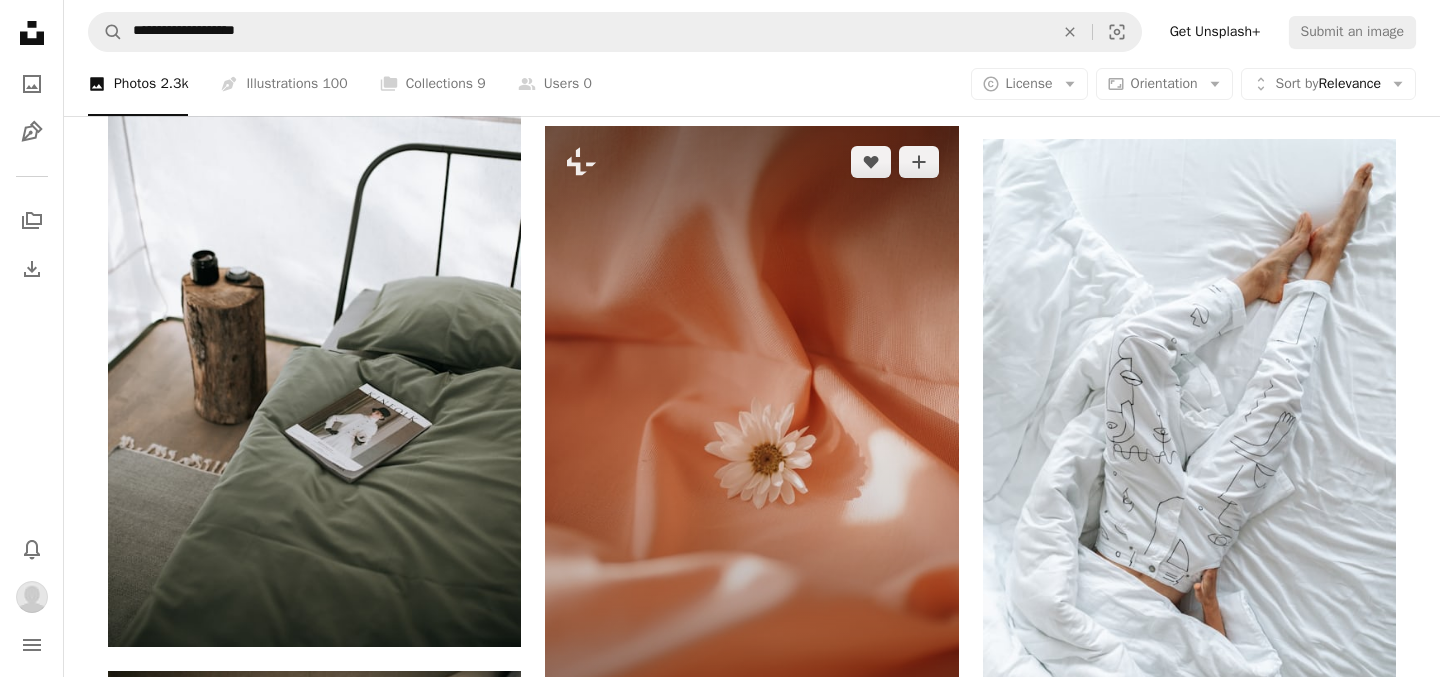 scroll, scrollTop: 9781, scrollLeft: 0, axis: vertical 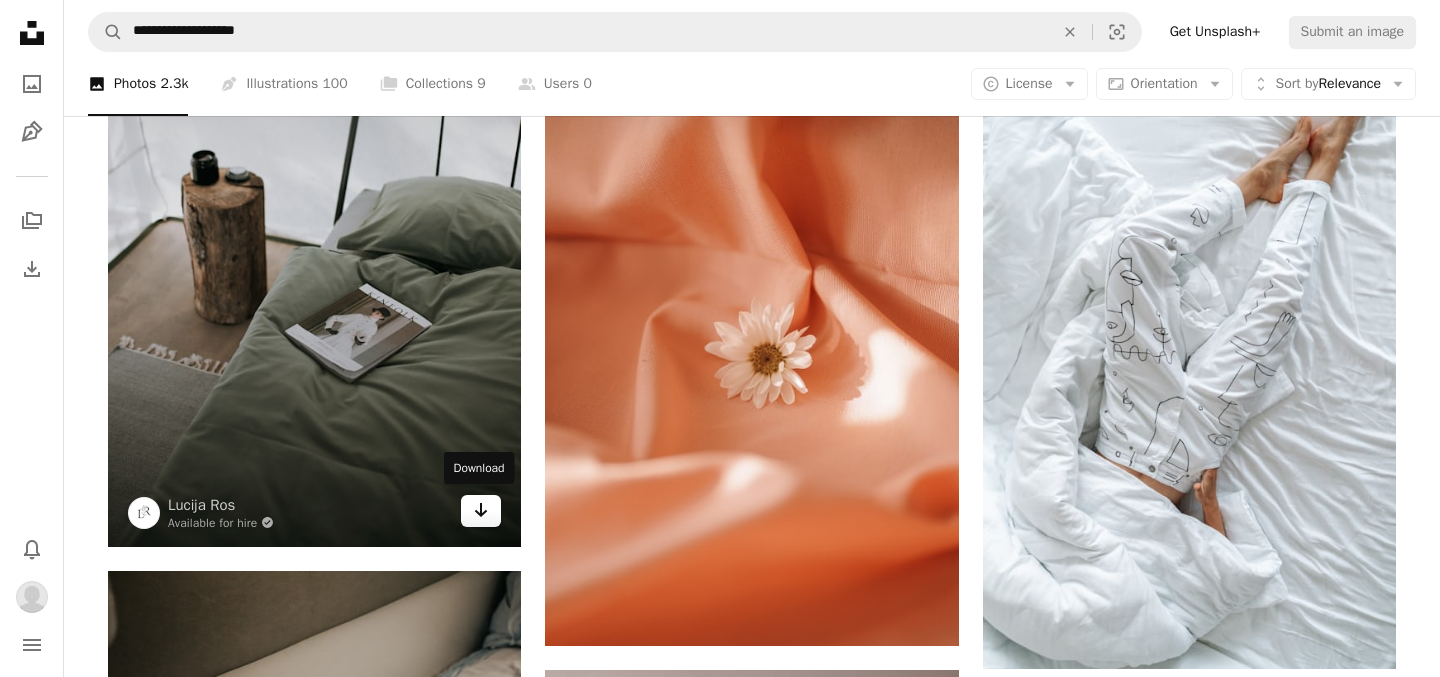 click on "Arrow pointing down" 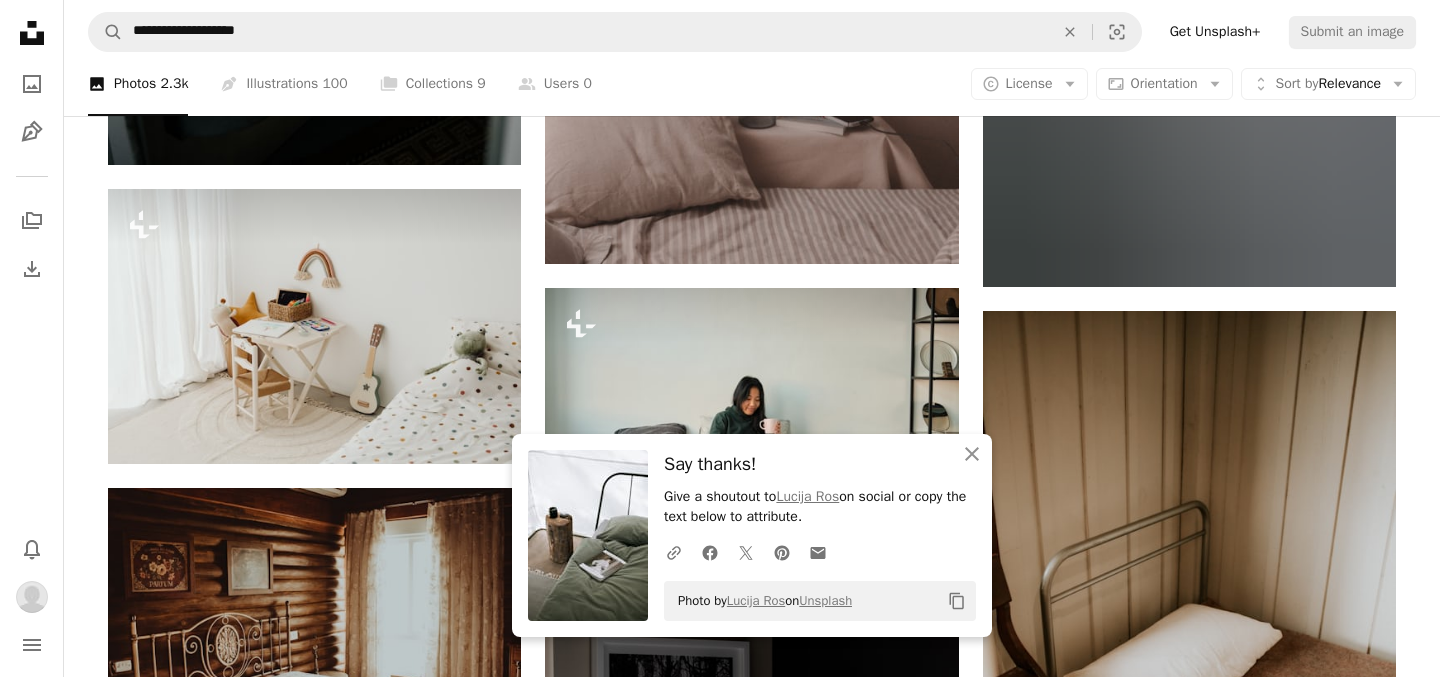 scroll, scrollTop: 10809, scrollLeft: 0, axis: vertical 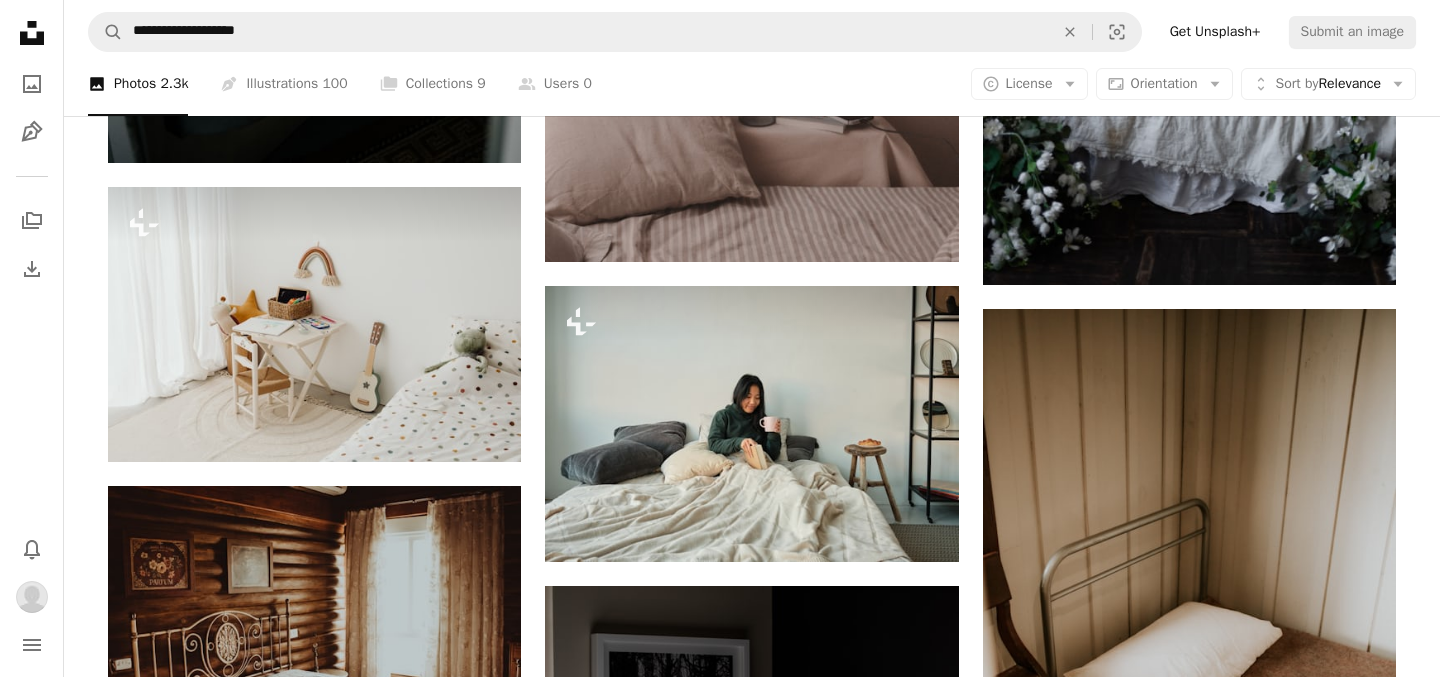 click on "[FIRST] [LAST]" at bounding box center (720, -2444) 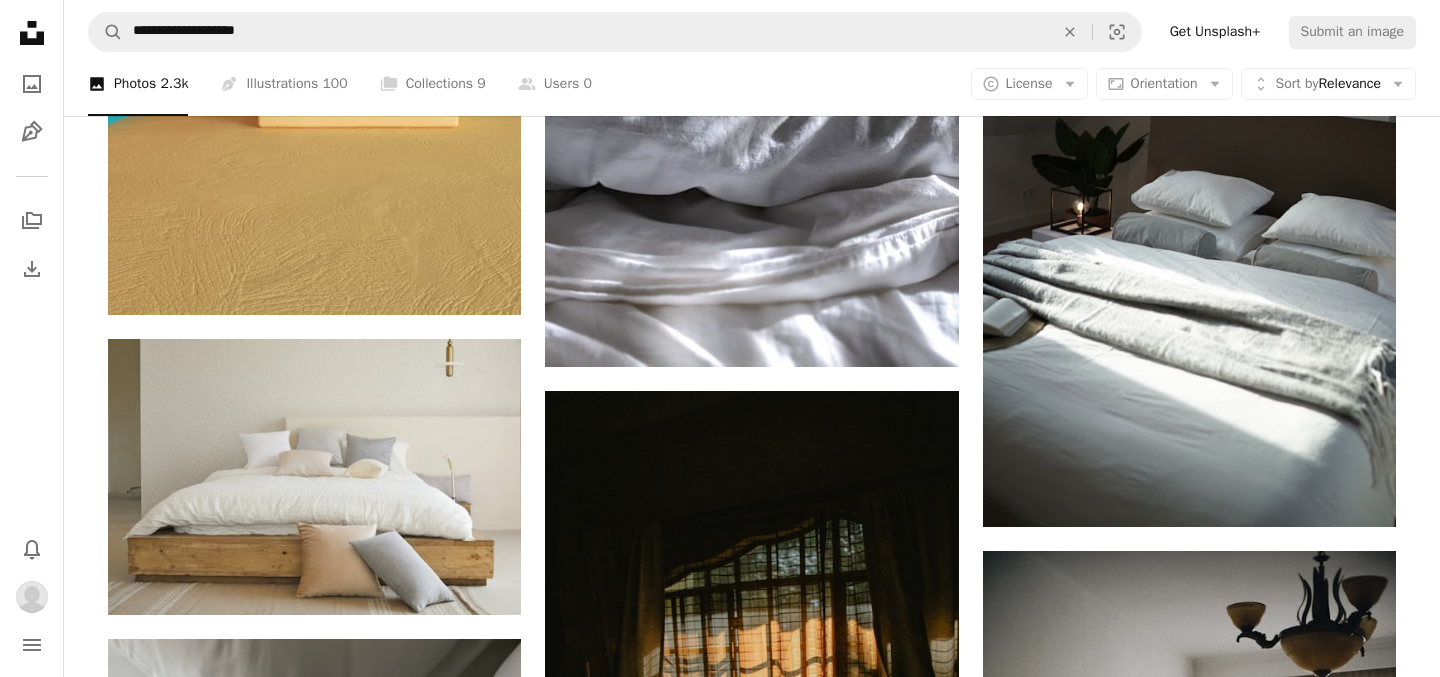 scroll, scrollTop: 14320, scrollLeft: 0, axis: vertical 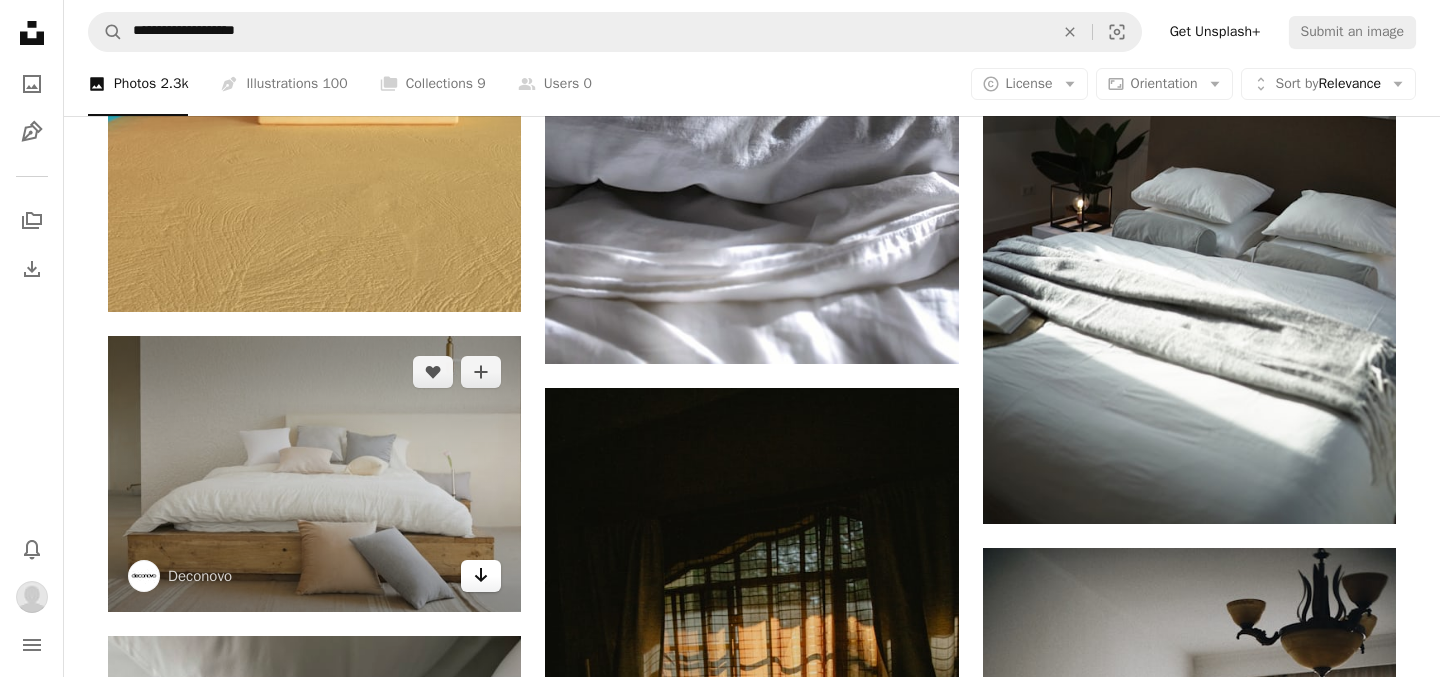 click on "Arrow pointing down" 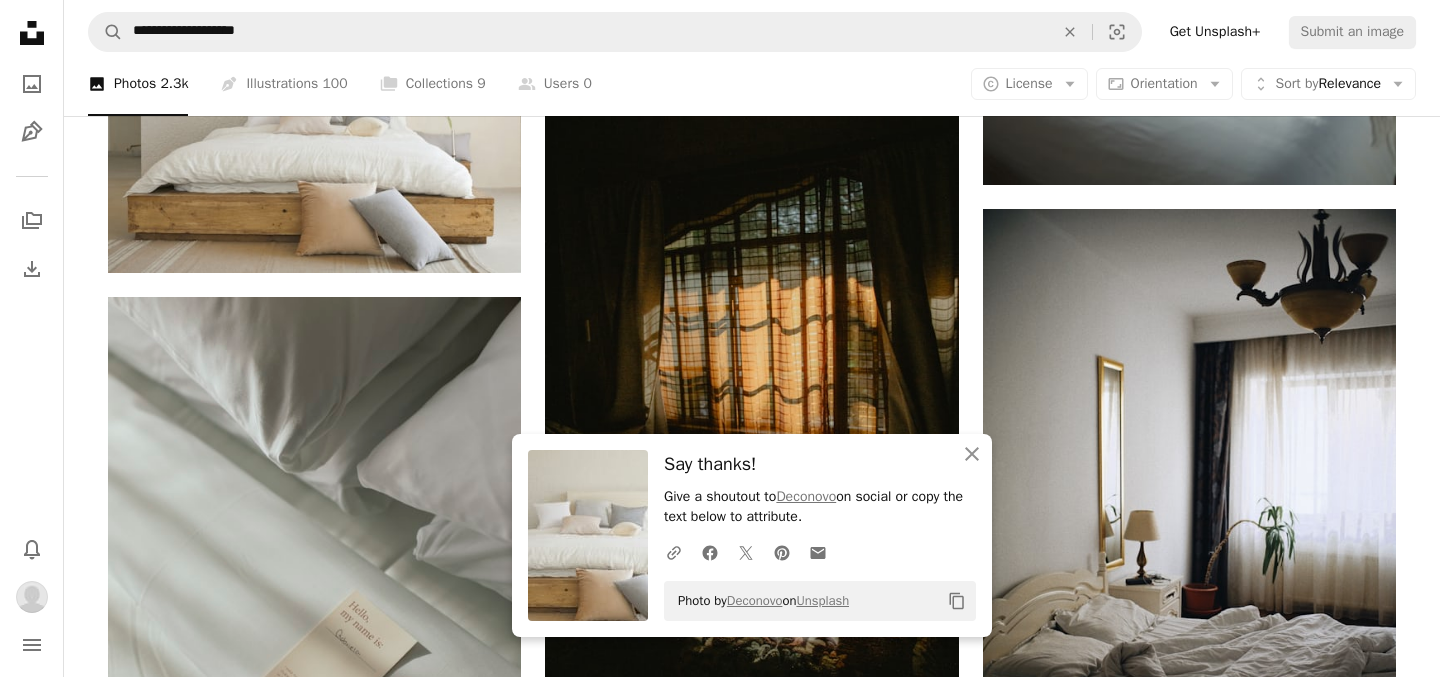 scroll, scrollTop: 14114, scrollLeft: 0, axis: vertical 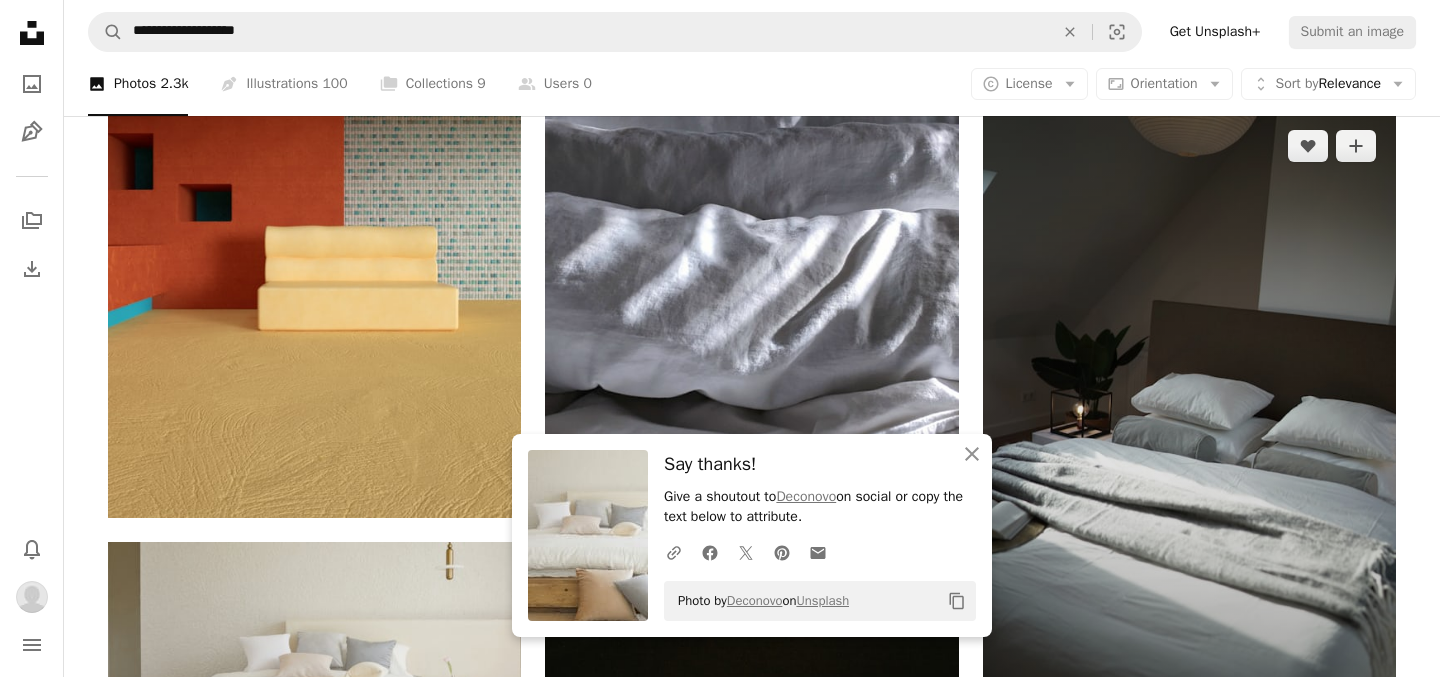 click at bounding box center (1189, 420) 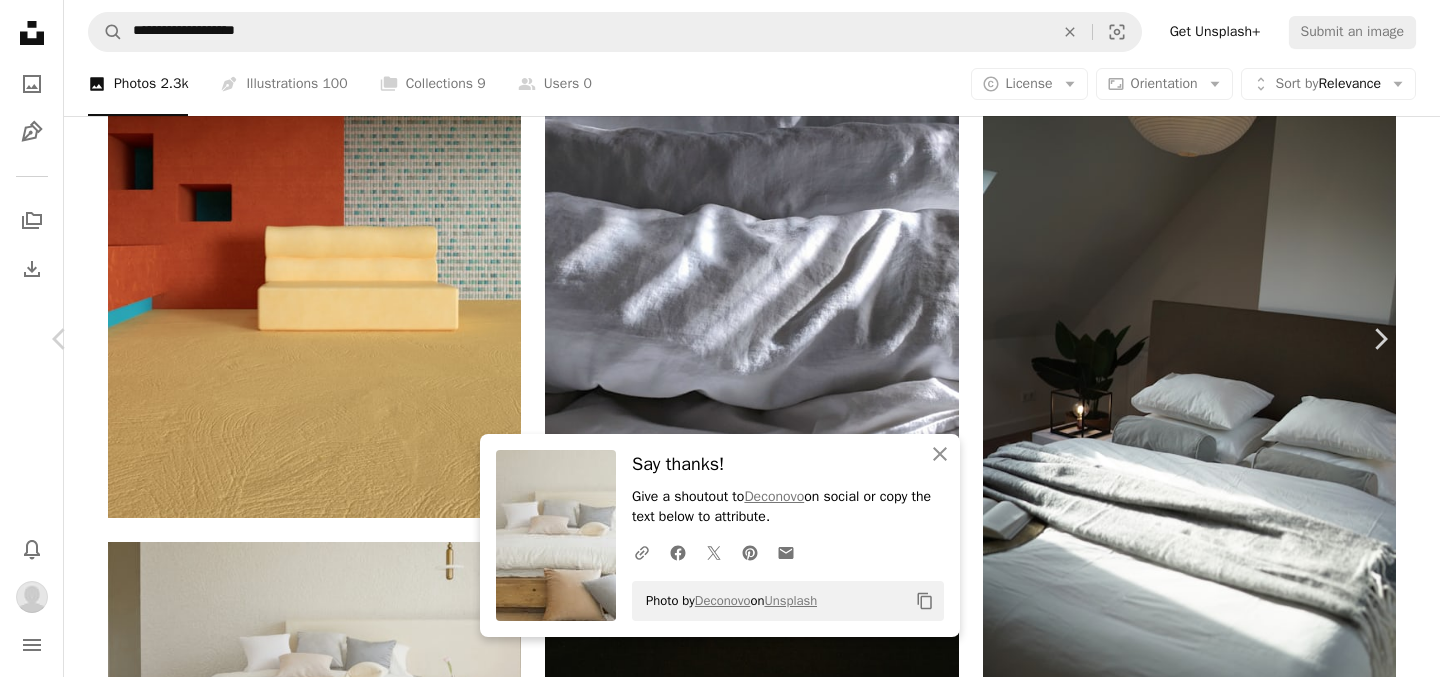 click on "Download" at bounding box center [1205, 5768] 